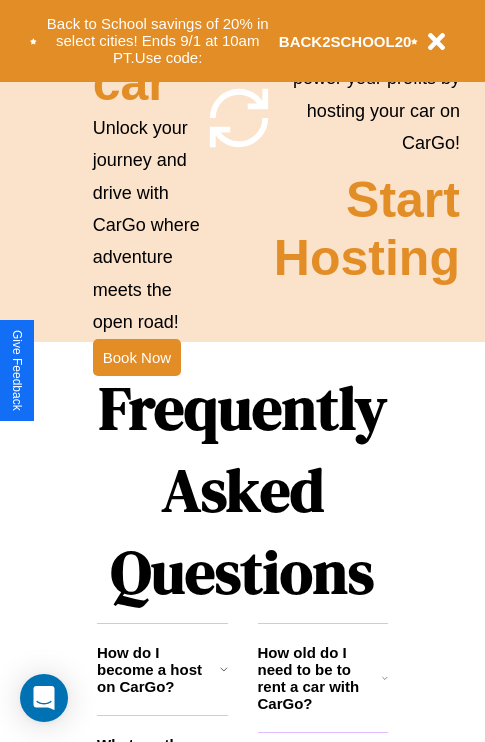 scroll, scrollTop: 1947, scrollLeft: 0, axis: vertical 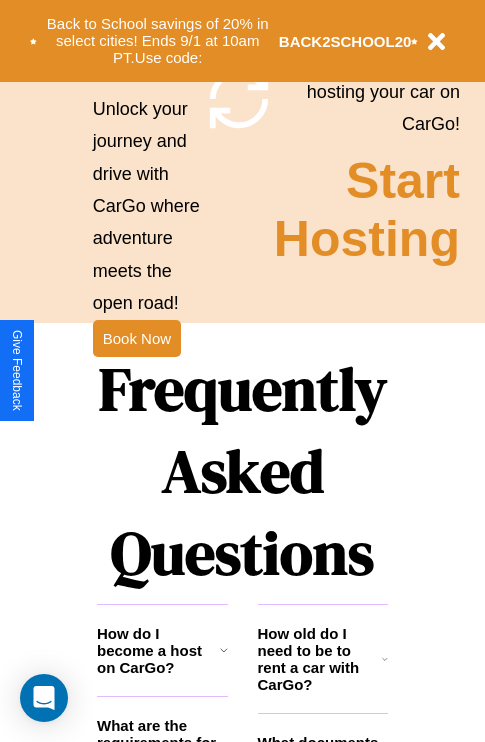 click on "Frequently Asked Questions" at bounding box center [242, 471] 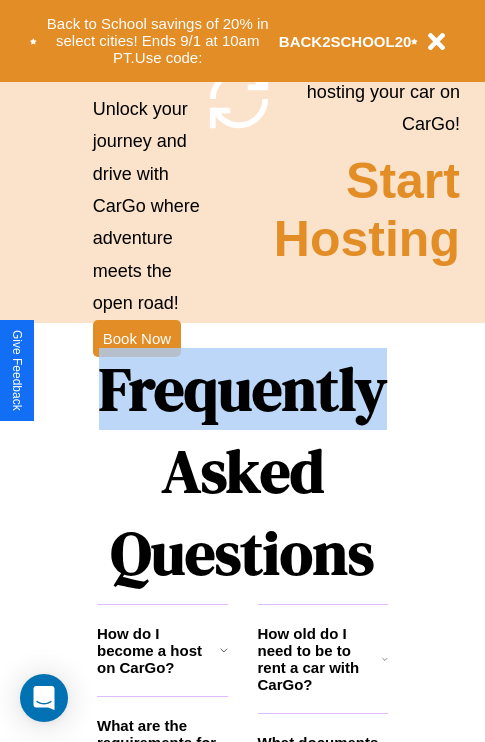 scroll, scrollTop: 0, scrollLeft: 0, axis: both 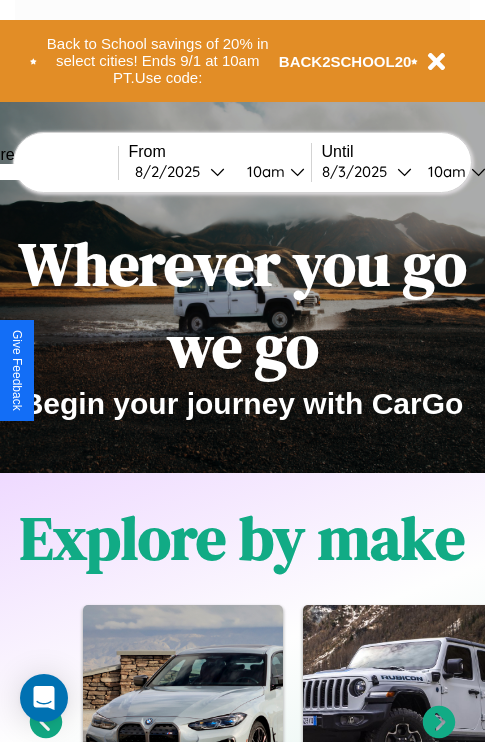 click at bounding box center [43, 172] 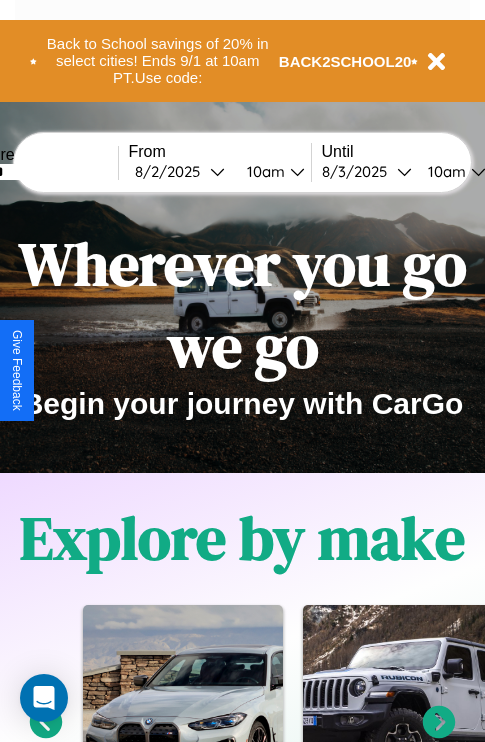 type on "******" 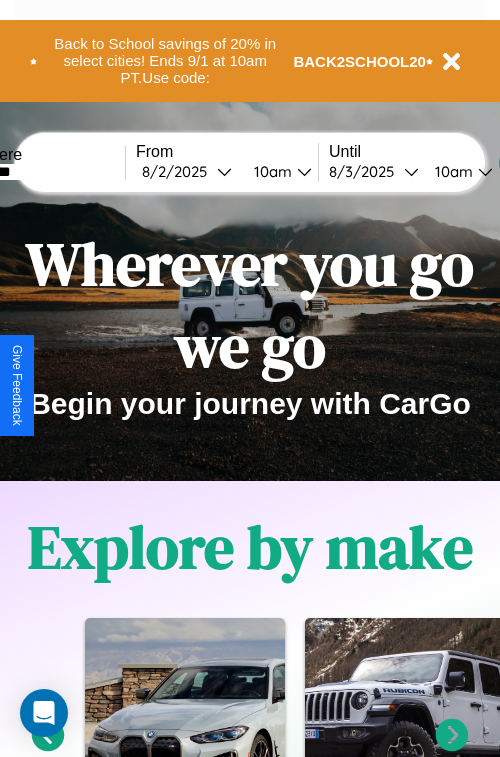 select on "*" 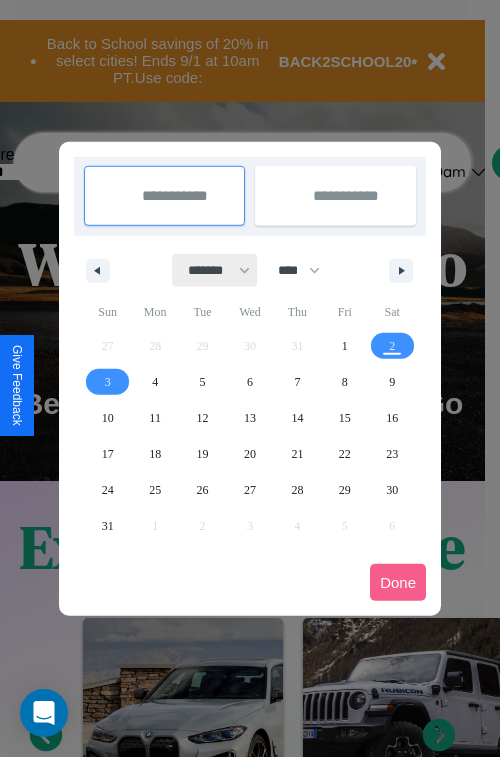 click on "******* ******** ***** ***** *** **** **** ****** ********* ******* ******** ********" at bounding box center [215, 270] 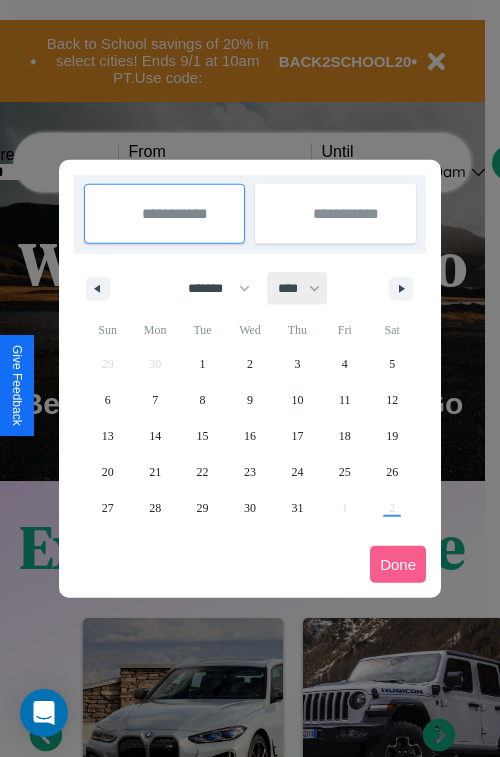 click on "**** **** **** **** **** **** **** **** **** **** **** **** **** **** **** **** **** **** **** **** **** **** **** **** **** **** **** **** **** **** **** **** **** **** **** **** **** **** **** **** **** **** **** **** **** **** **** **** **** **** **** **** **** **** **** **** **** **** **** **** **** **** **** **** **** **** **** **** **** **** **** **** **** **** **** **** **** **** **** **** **** **** **** **** **** **** **** **** **** **** **** **** **** **** **** **** **** **** **** **** **** **** **** **** **** **** **** **** **** **** **** **** **** **** **** **** **** **** **** **** ****" at bounding box center [298, 288] 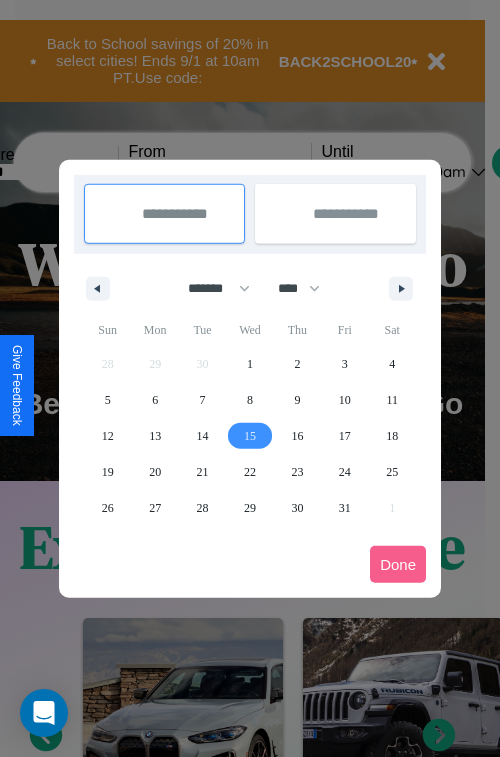 click on "15" at bounding box center [250, 436] 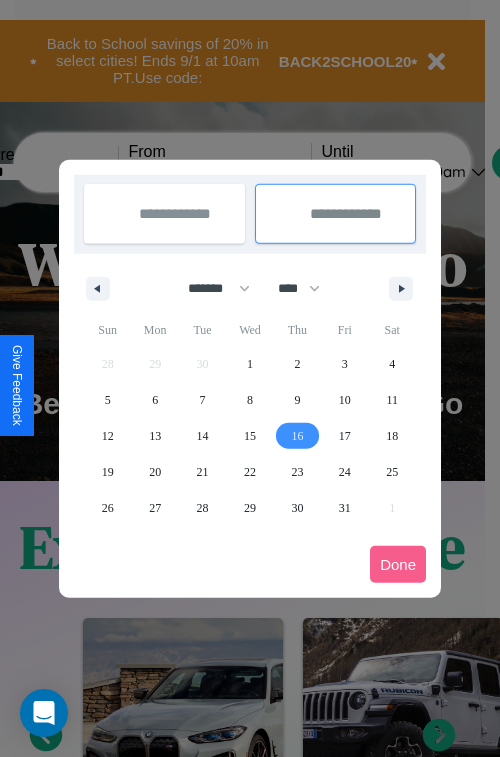 click on "16" at bounding box center [297, 436] 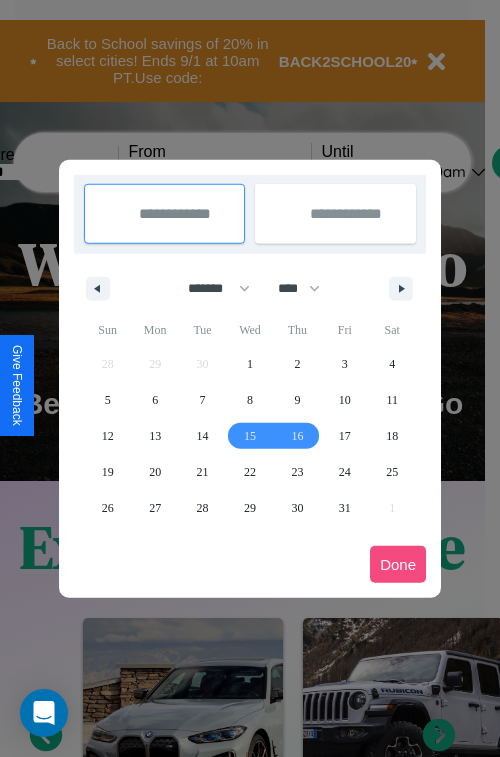 click on "Done" at bounding box center (398, 564) 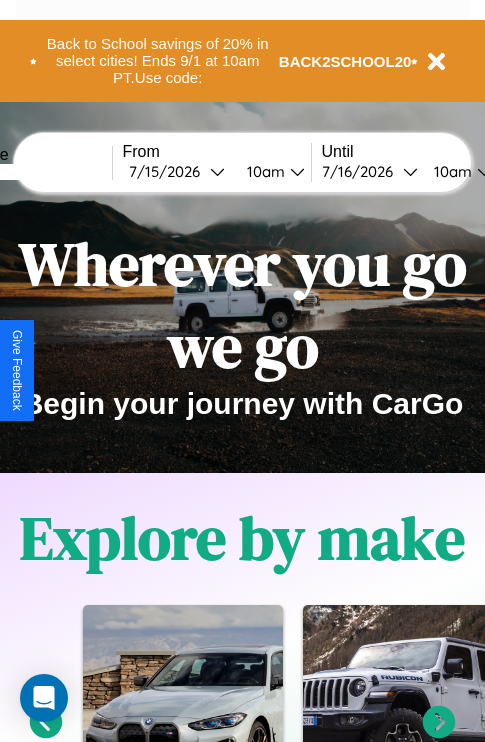click on "10am" at bounding box center [450, 171] 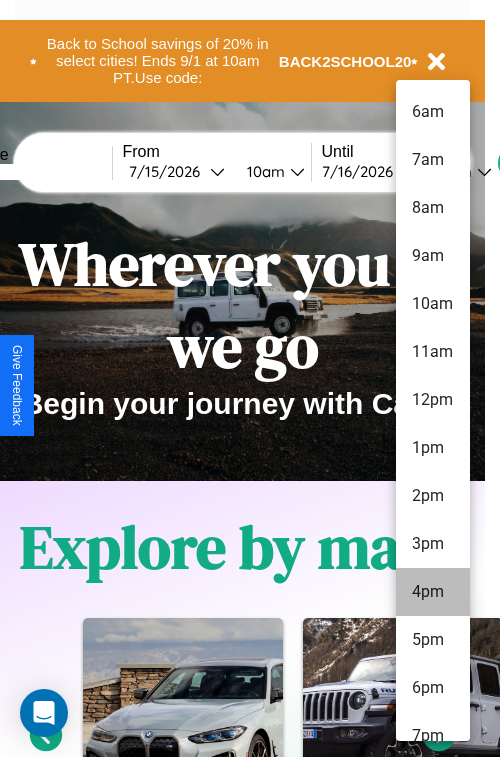 click on "4pm" at bounding box center [433, 592] 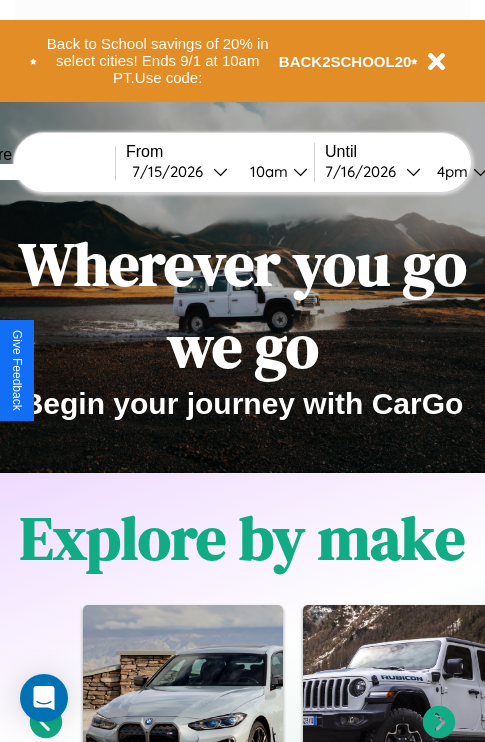 scroll, scrollTop: 0, scrollLeft: 70, axis: horizontal 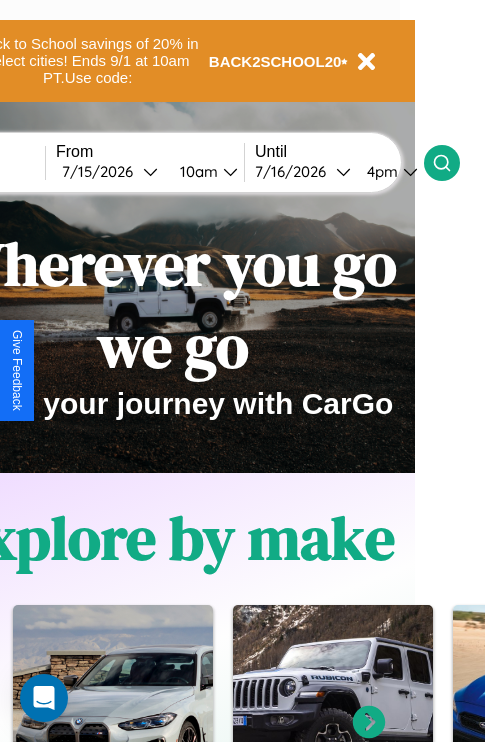 click 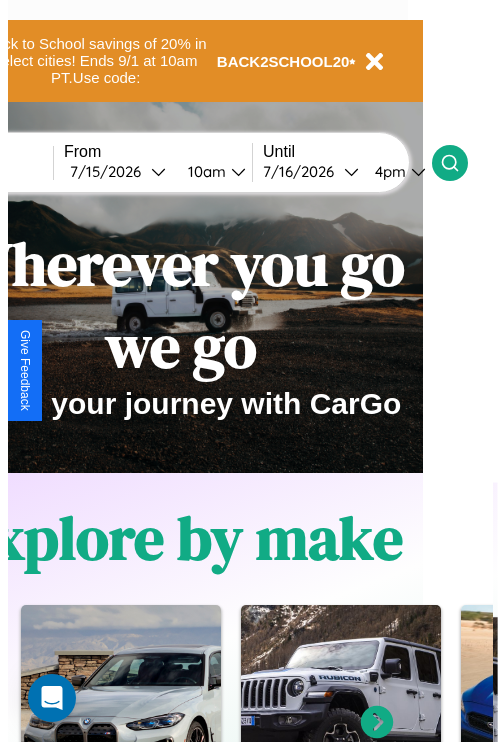 scroll, scrollTop: 0, scrollLeft: 0, axis: both 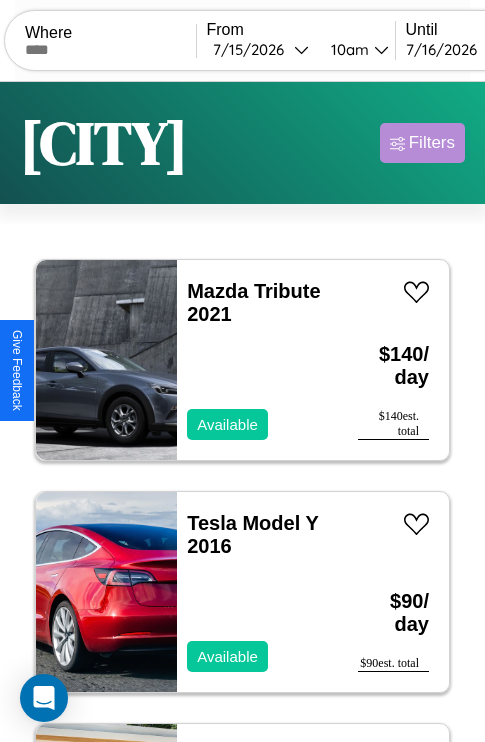 click on "Filters" at bounding box center [432, 143] 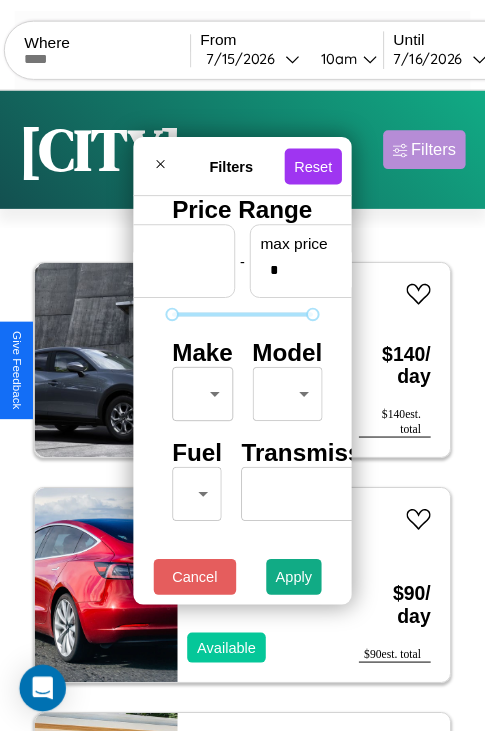 scroll, scrollTop: 0, scrollLeft: 124, axis: horizontal 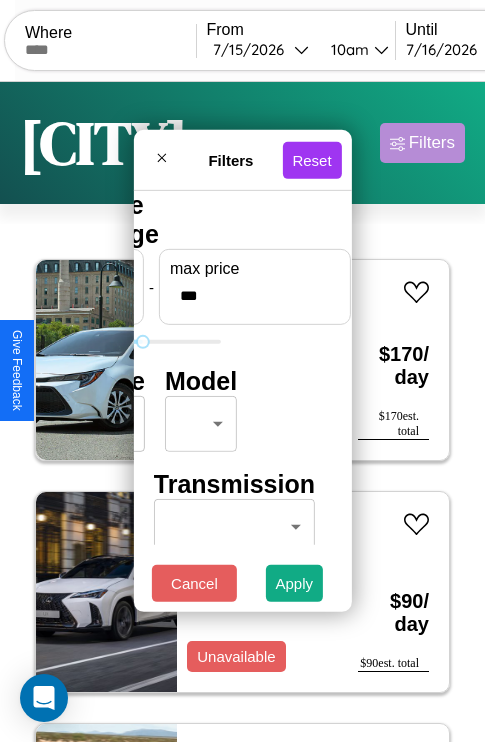 type on "***" 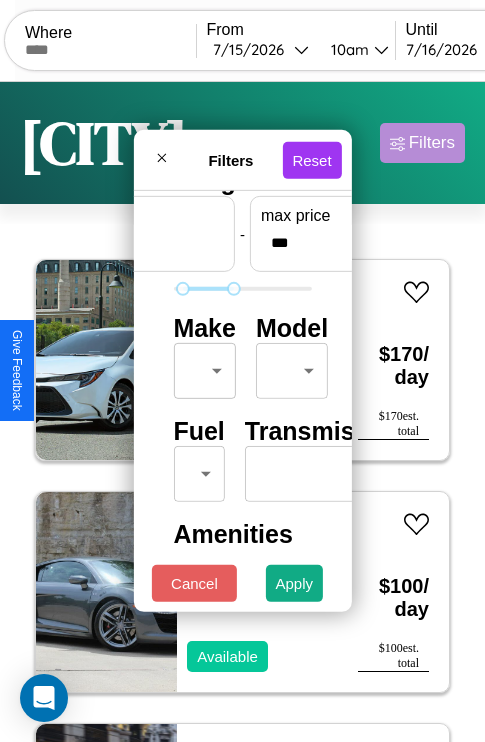 scroll, scrollTop: 59, scrollLeft: 0, axis: vertical 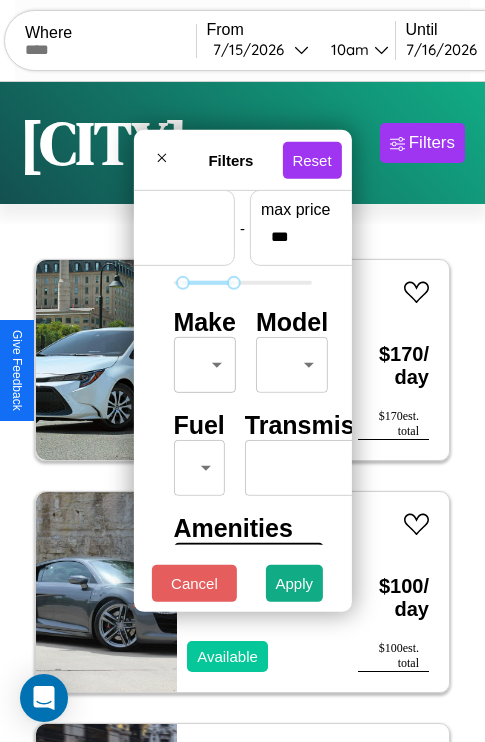 type on "**" 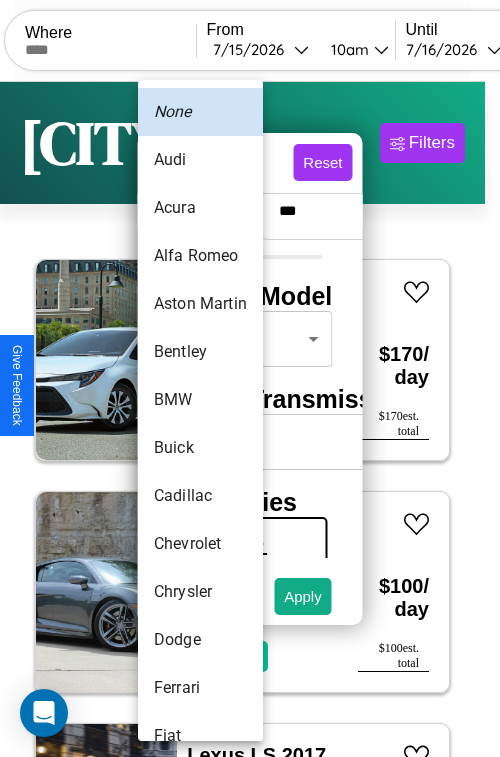 click on "BMW" at bounding box center [200, 400] 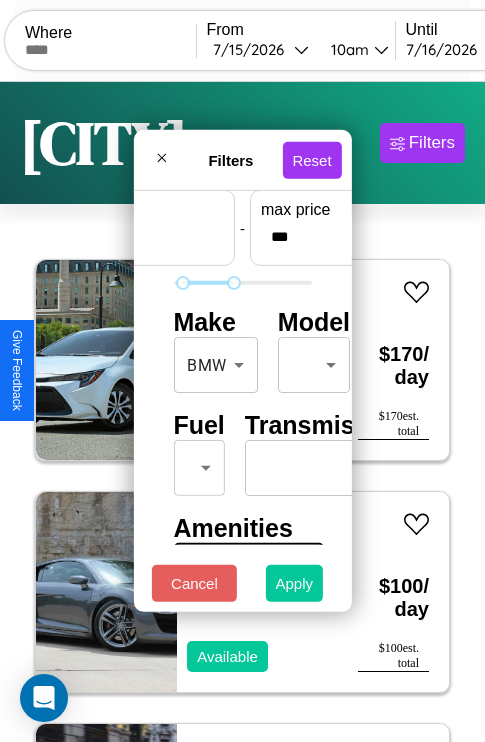 click on "Apply" at bounding box center (295, 583) 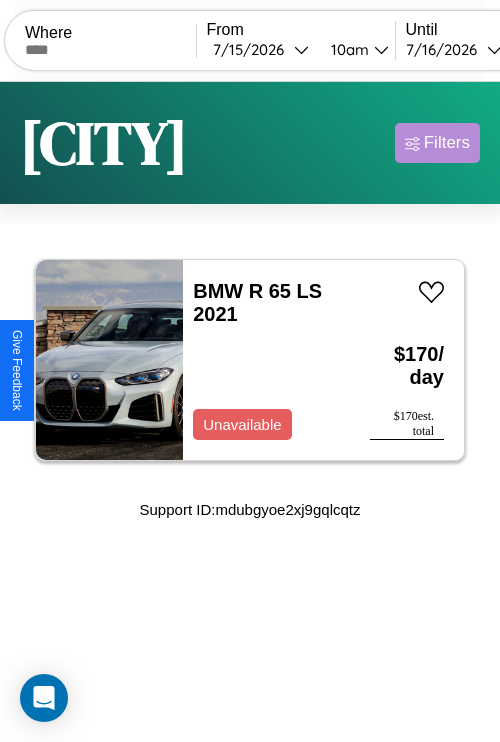 click on "Filters" at bounding box center [447, 143] 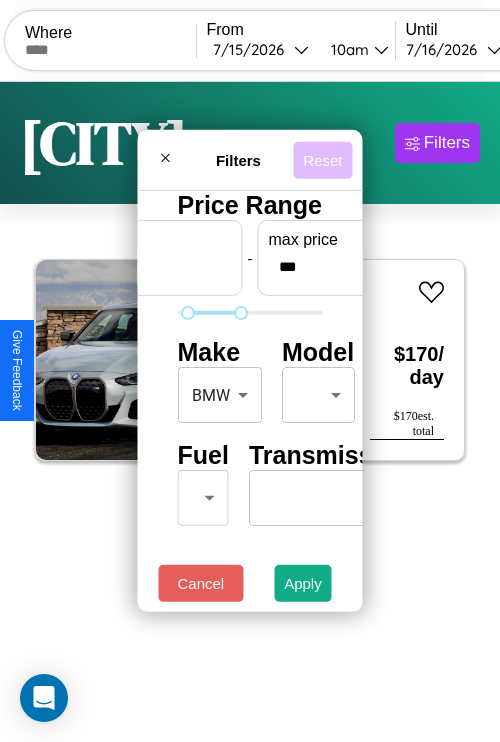 click on "Reset" at bounding box center [322, 159] 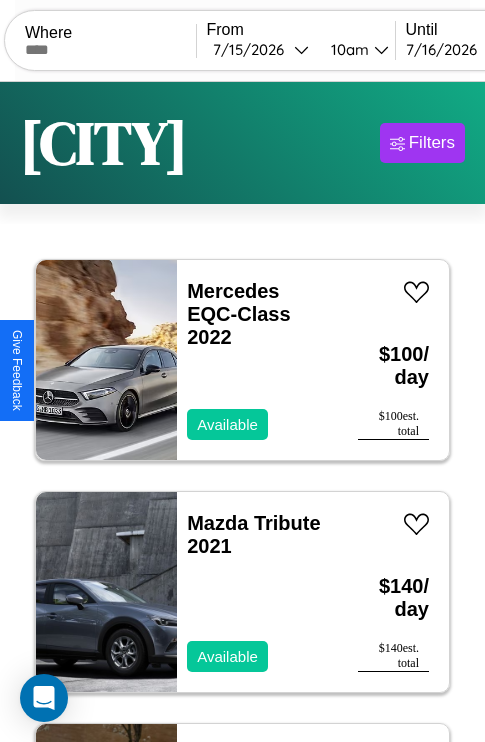 scroll, scrollTop: 79, scrollLeft: 0, axis: vertical 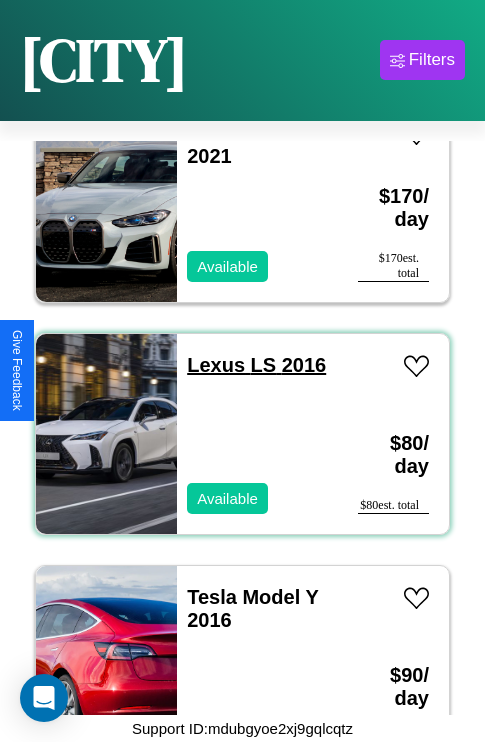 click on "Lexus   LS   2016" at bounding box center [256, 365] 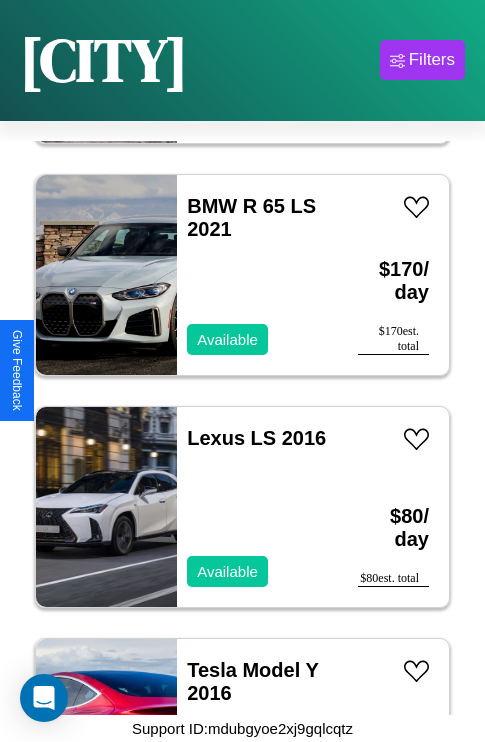 scroll, scrollTop: 0, scrollLeft: 0, axis: both 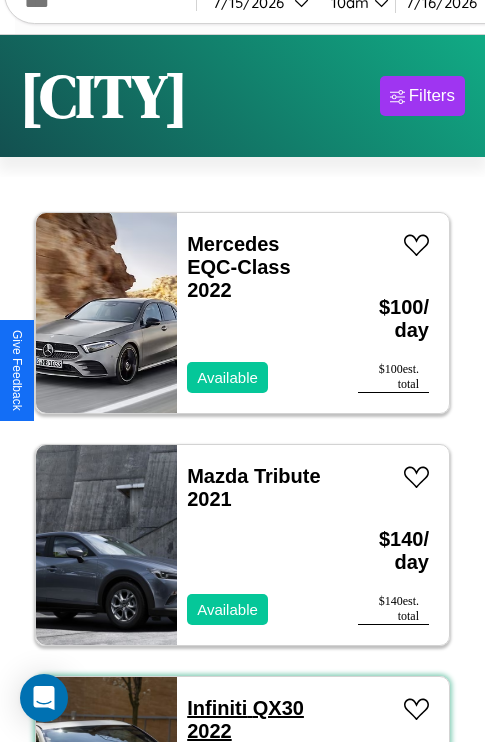 click on "Infiniti   QX30   2022" at bounding box center [245, 719] 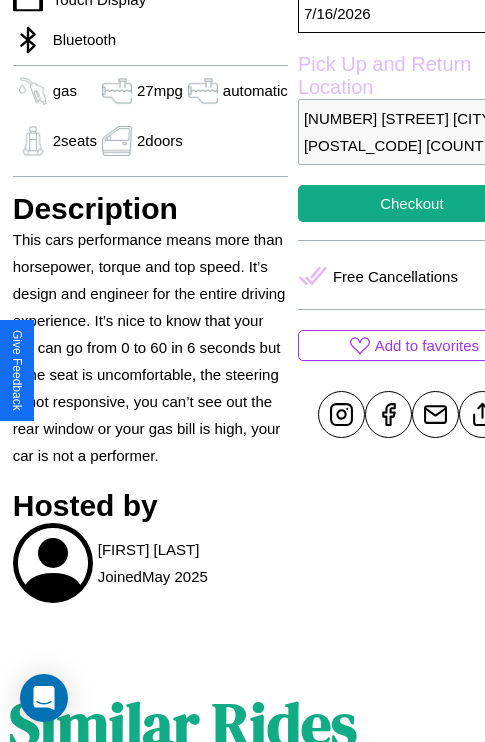 scroll, scrollTop: 710, scrollLeft: 64, axis: both 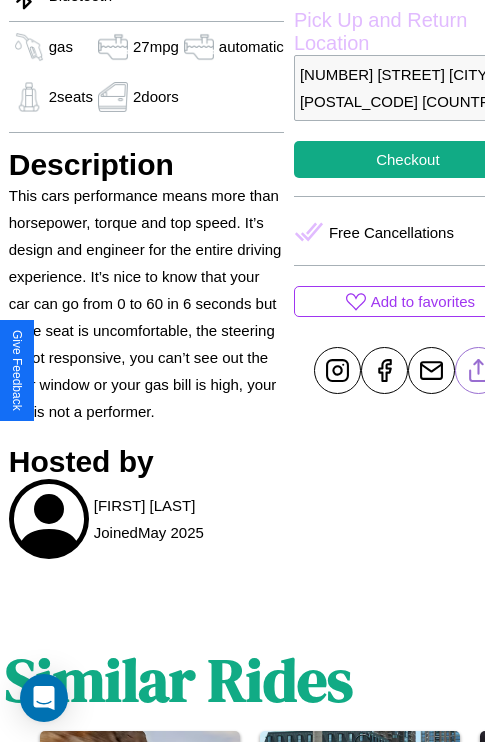 click 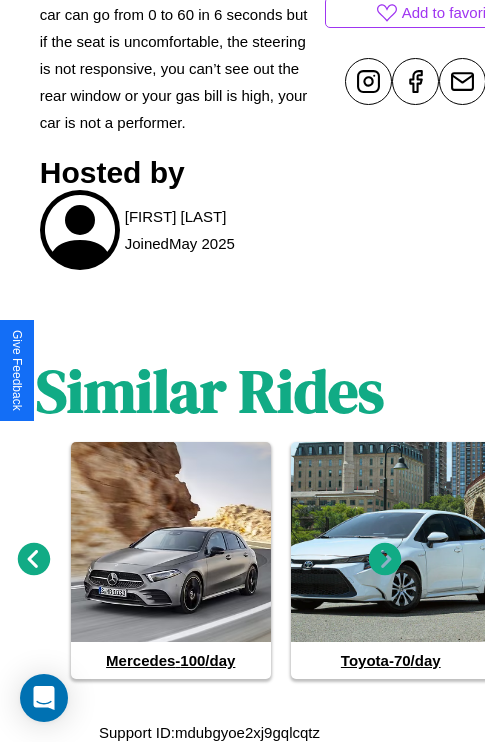 scroll, scrollTop: 1030, scrollLeft: 30, axis: both 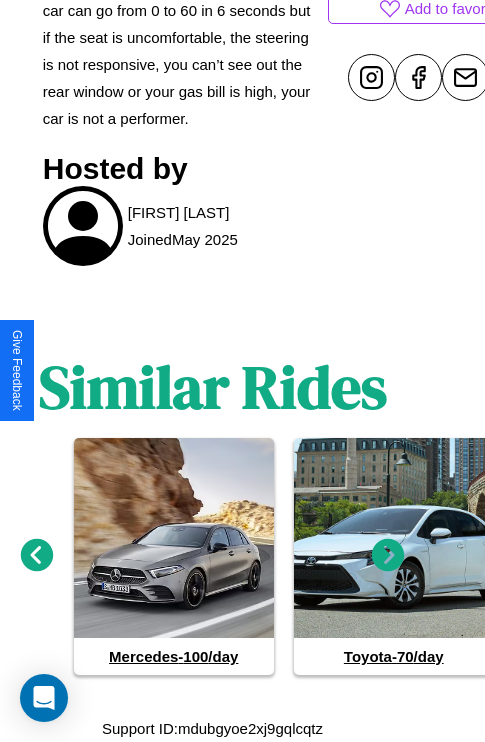 click 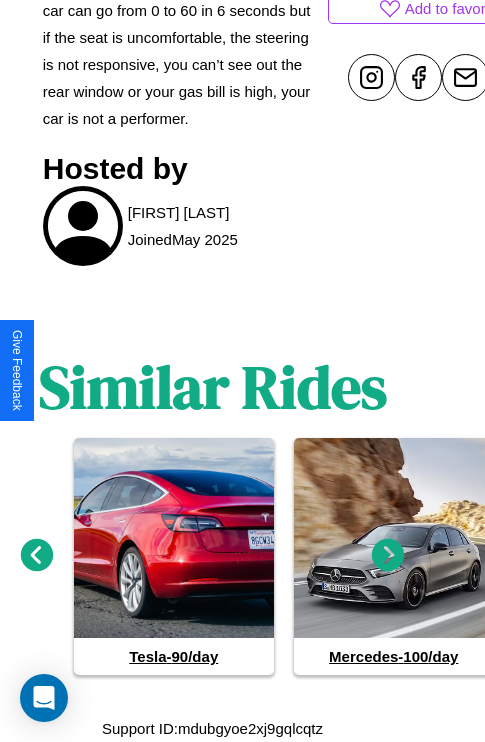 click 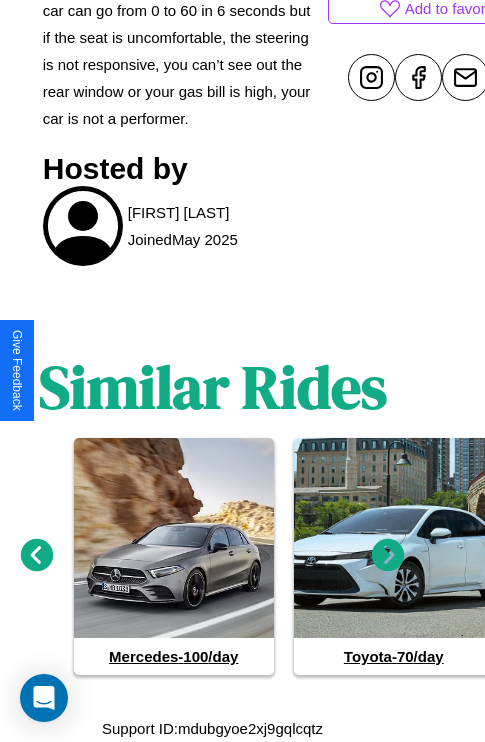 click 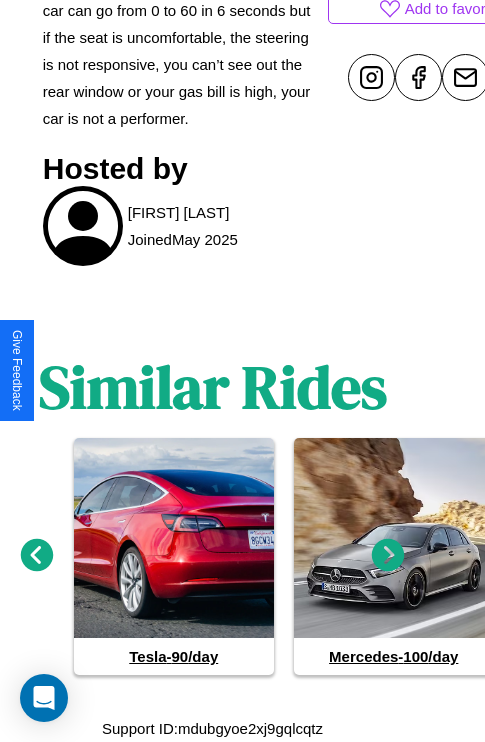 click 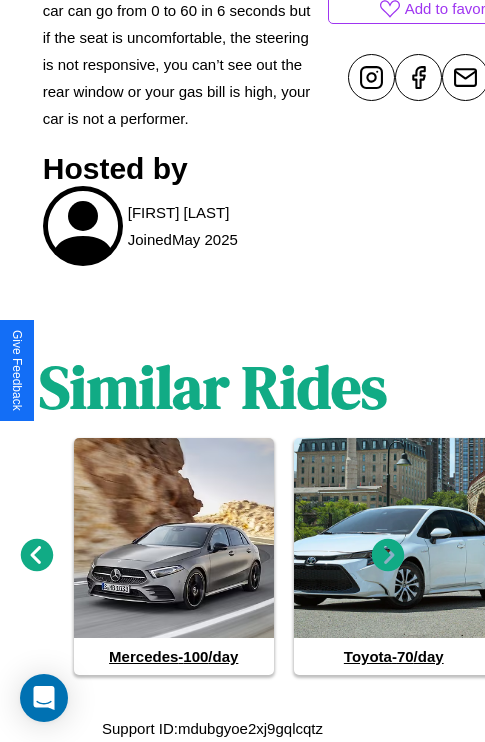 click 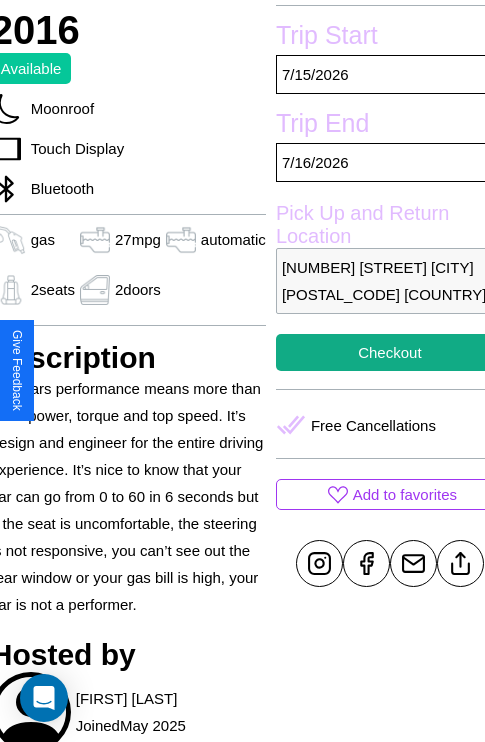 scroll, scrollTop: 499, scrollLeft: 84, axis: both 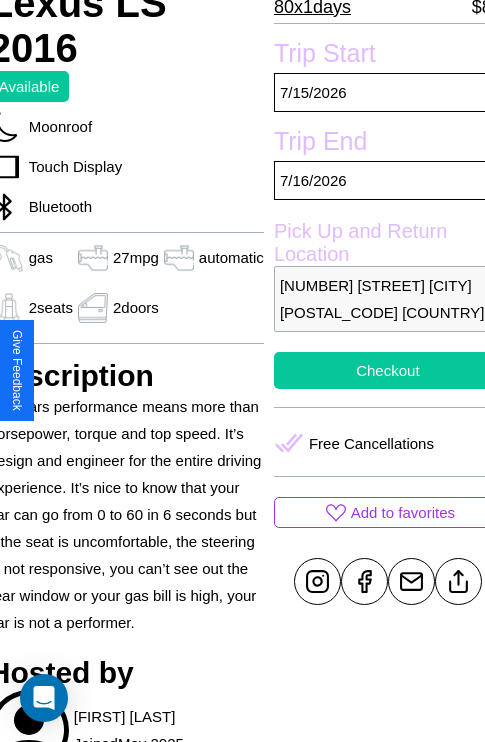 click on "Checkout" at bounding box center [388, 370] 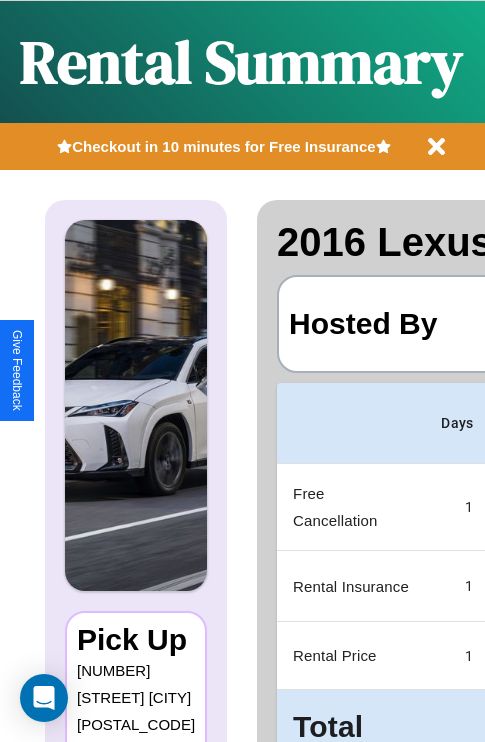 scroll, scrollTop: 0, scrollLeft: 378, axis: horizontal 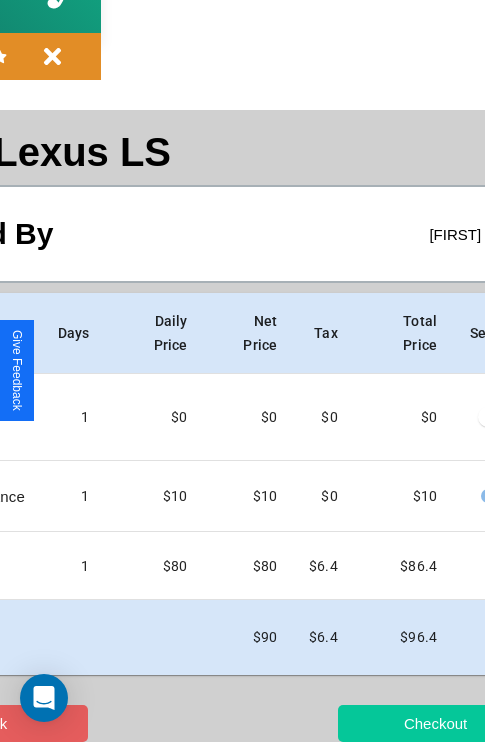 click on "Checkout" at bounding box center [435, 723] 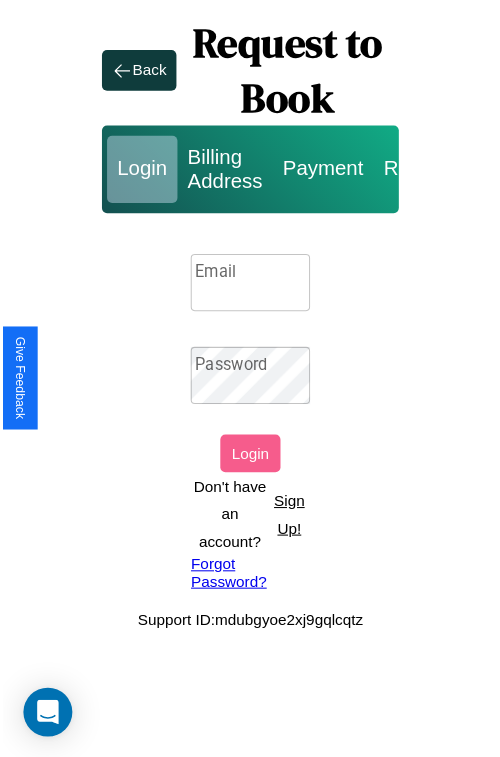 scroll, scrollTop: 0, scrollLeft: 0, axis: both 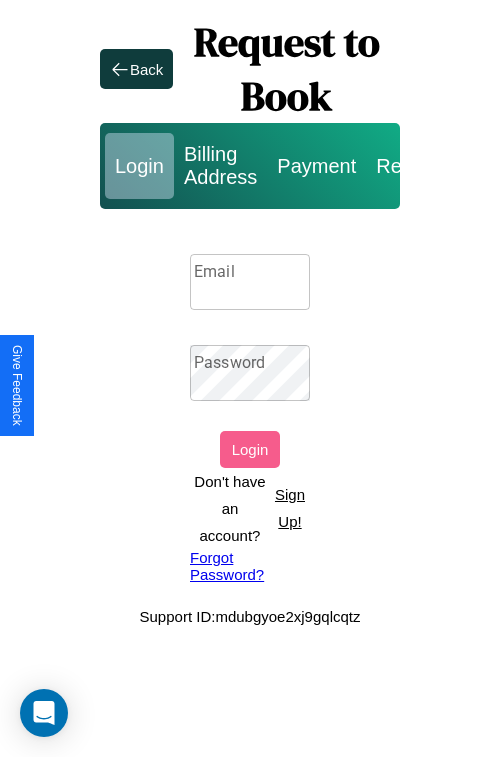 click on "Sign Up!" at bounding box center (290, 508) 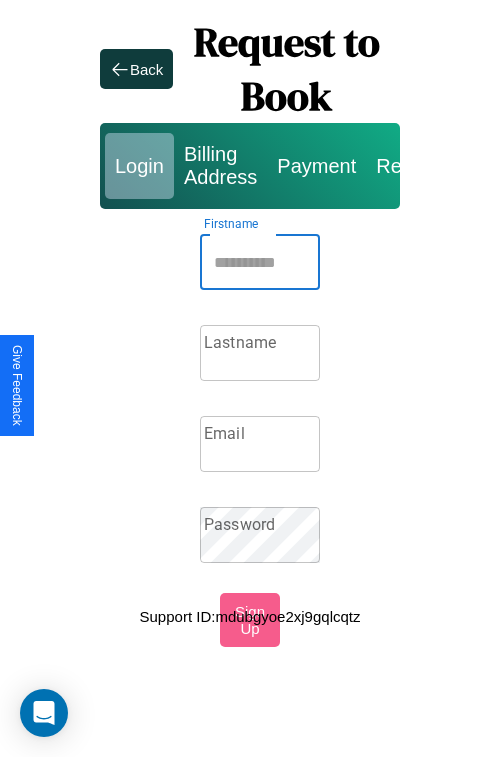 click on "Firstname" at bounding box center (260, 262) 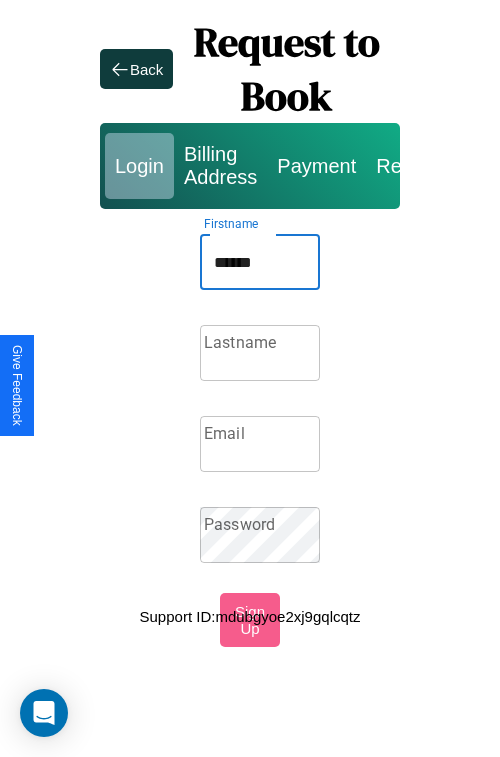 type on "******" 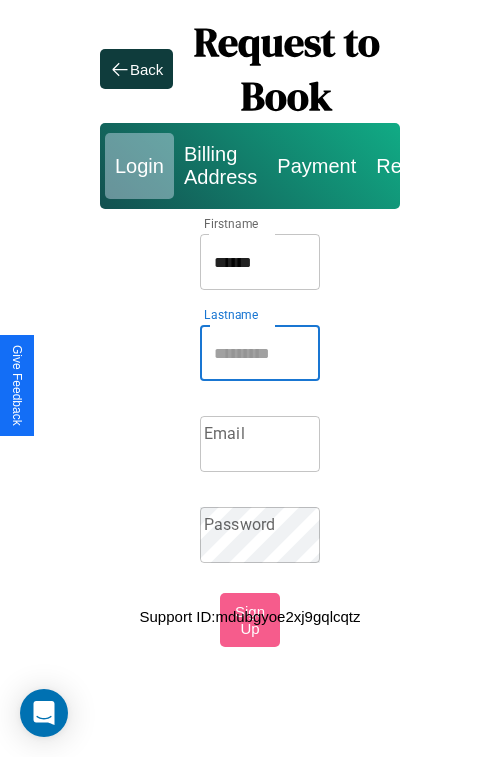 click on "Lastname" at bounding box center (260, 353) 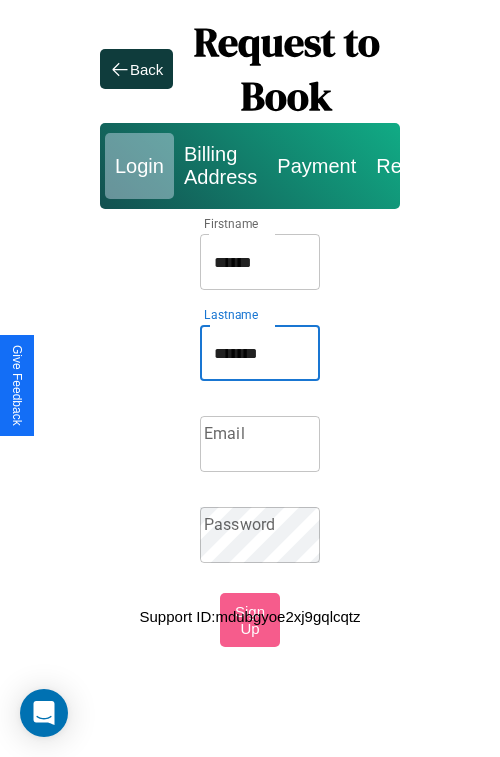 type on "*******" 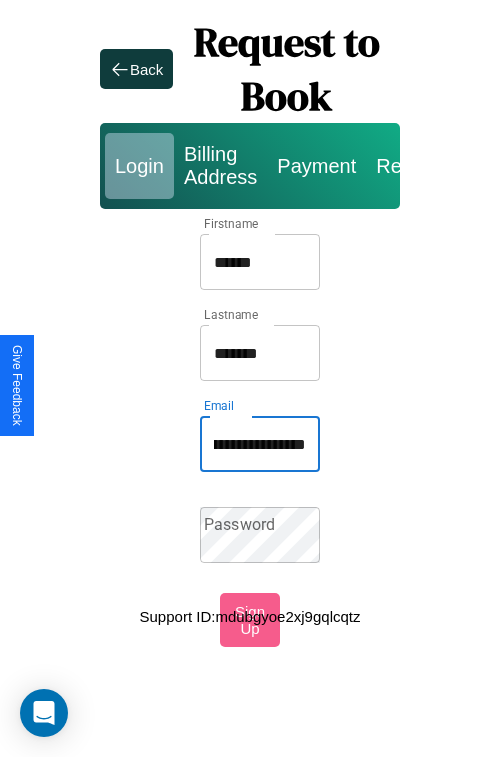 scroll, scrollTop: 0, scrollLeft: 111, axis: horizontal 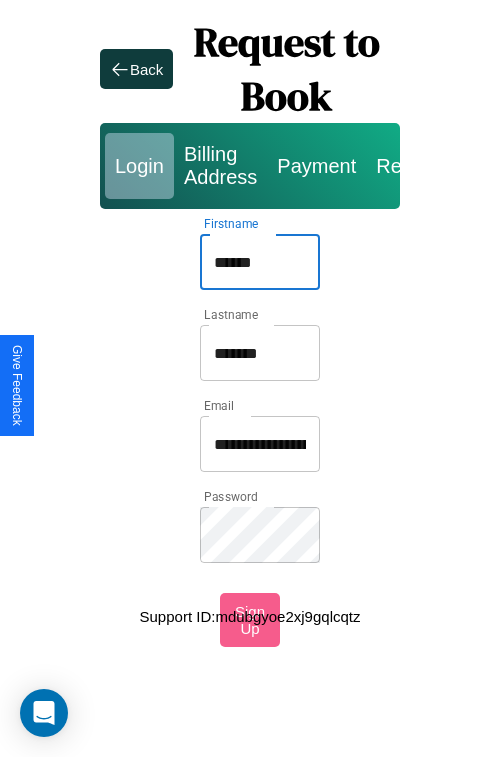 click on "******" at bounding box center (260, 262) 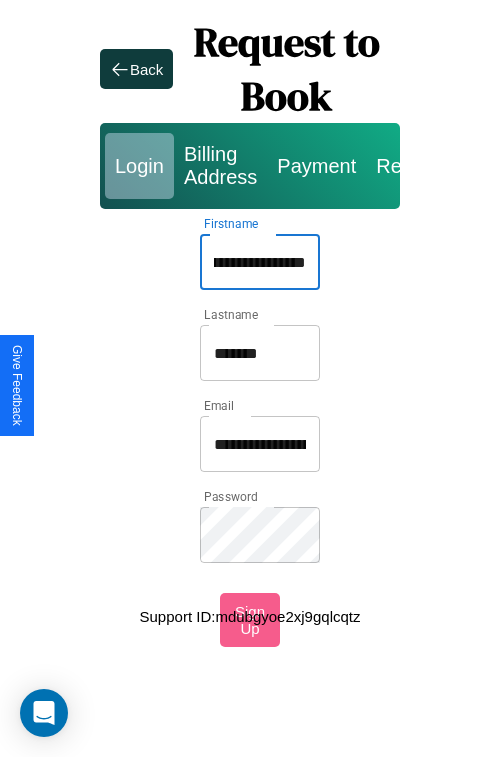 scroll, scrollTop: 0, scrollLeft: 39, axis: horizontal 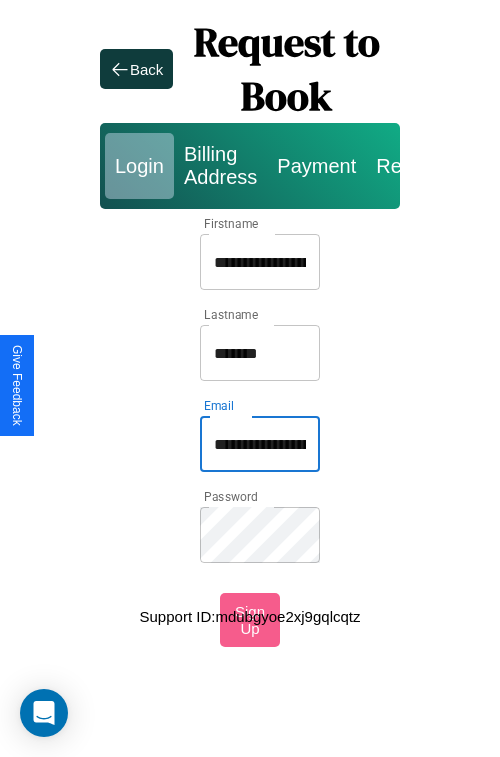 click on "**********" at bounding box center [260, 444] 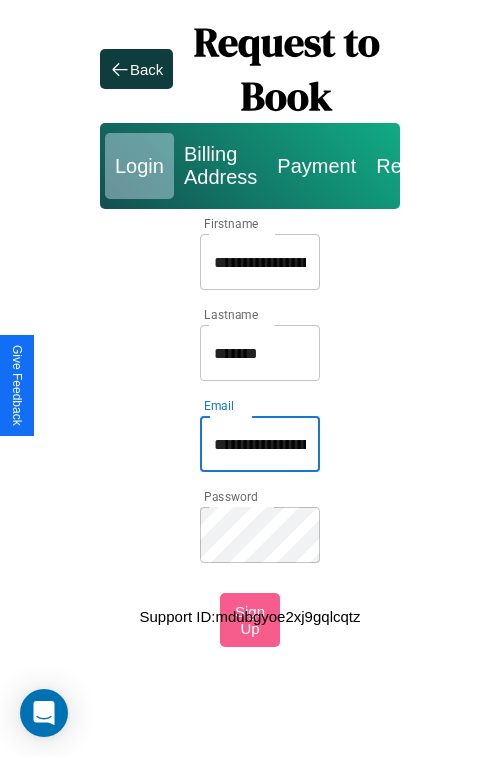 type on "**********" 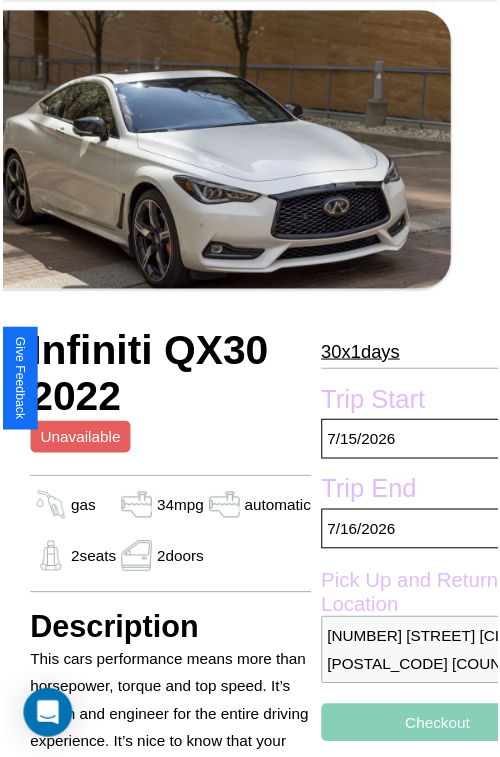 scroll, scrollTop: 130, scrollLeft: 84, axis: both 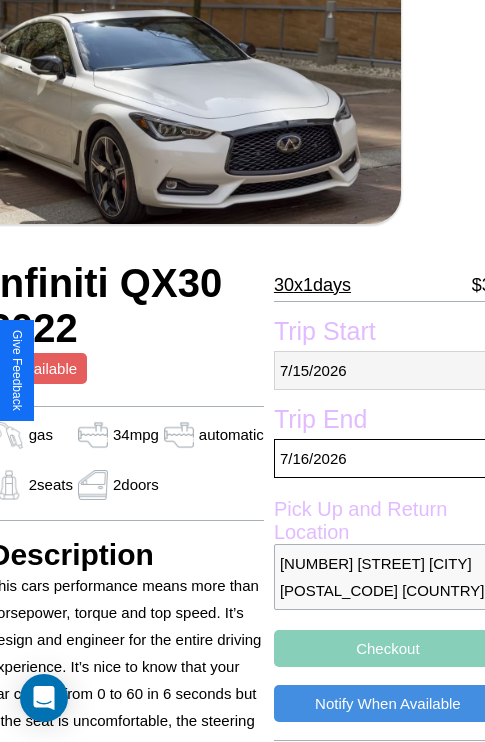 click on "[DATE]" at bounding box center [388, 370] 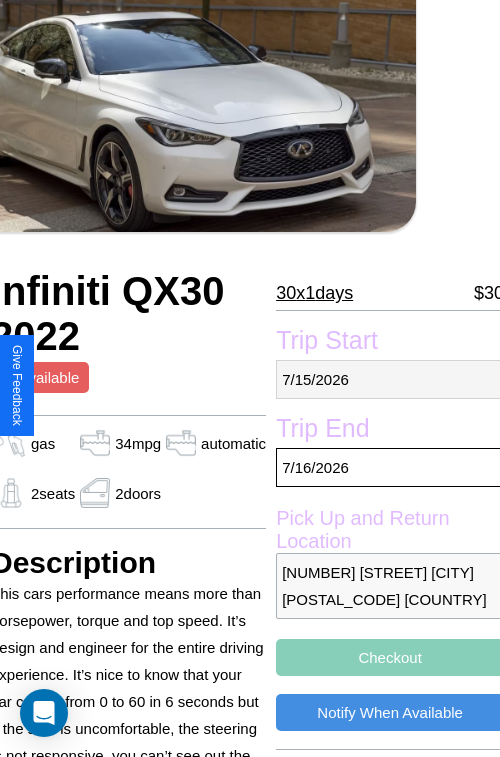 select on "*" 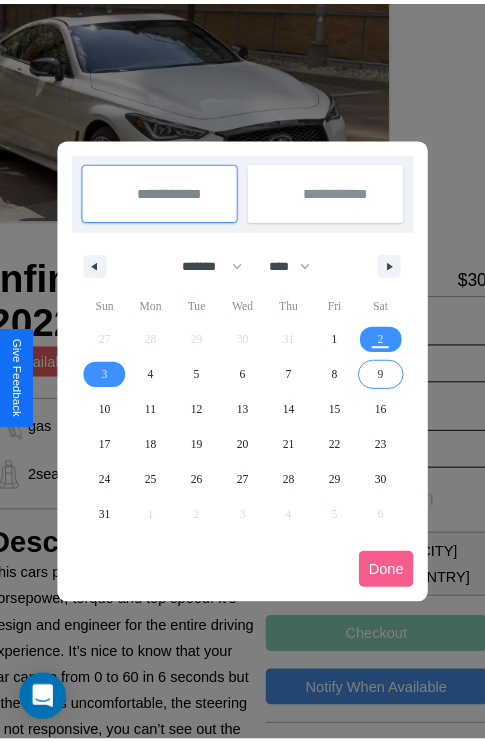 scroll, scrollTop: 0, scrollLeft: 84, axis: horizontal 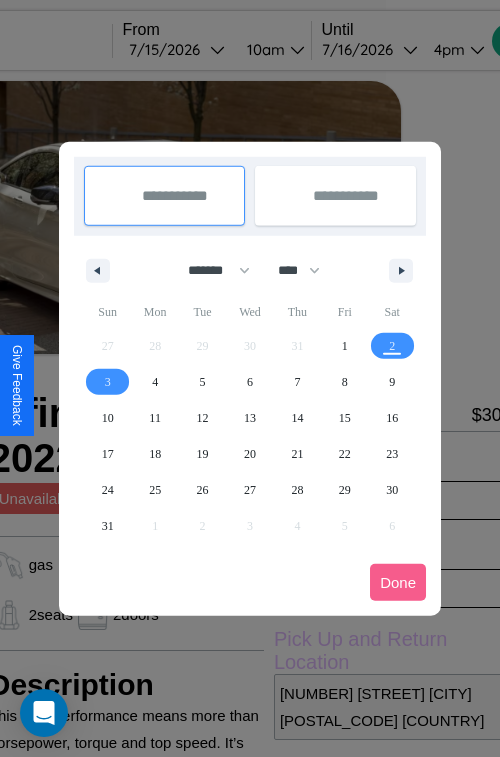 click at bounding box center [250, 378] 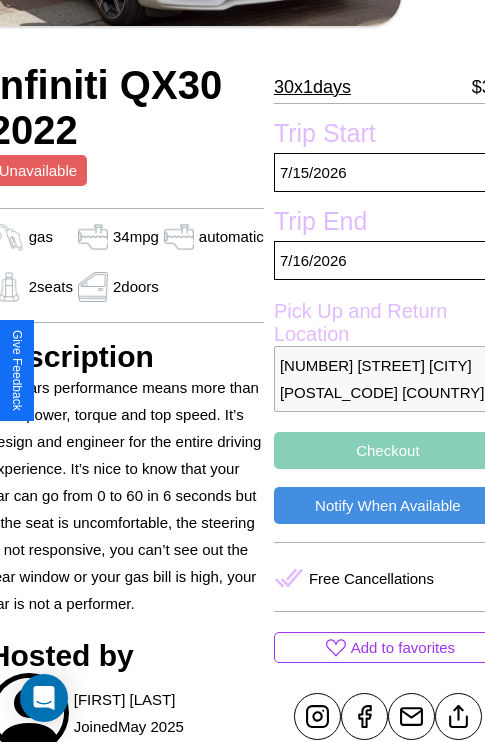 scroll, scrollTop: 408, scrollLeft: 84, axis: both 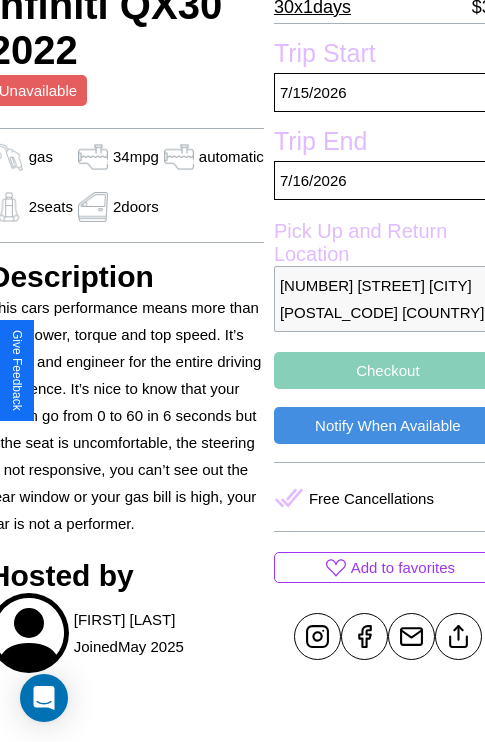 click on "Checkout" at bounding box center [388, 370] 